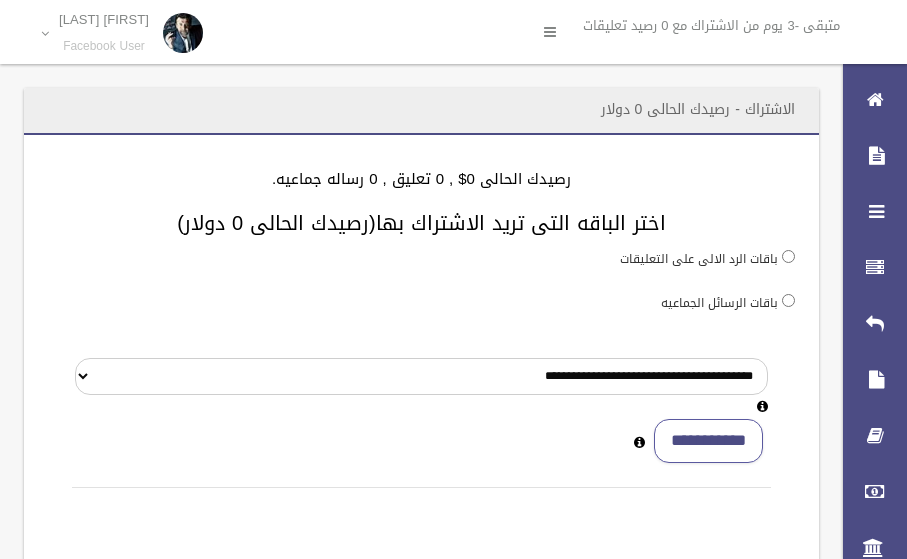 scroll, scrollTop: 0, scrollLeft: 0, axis: both 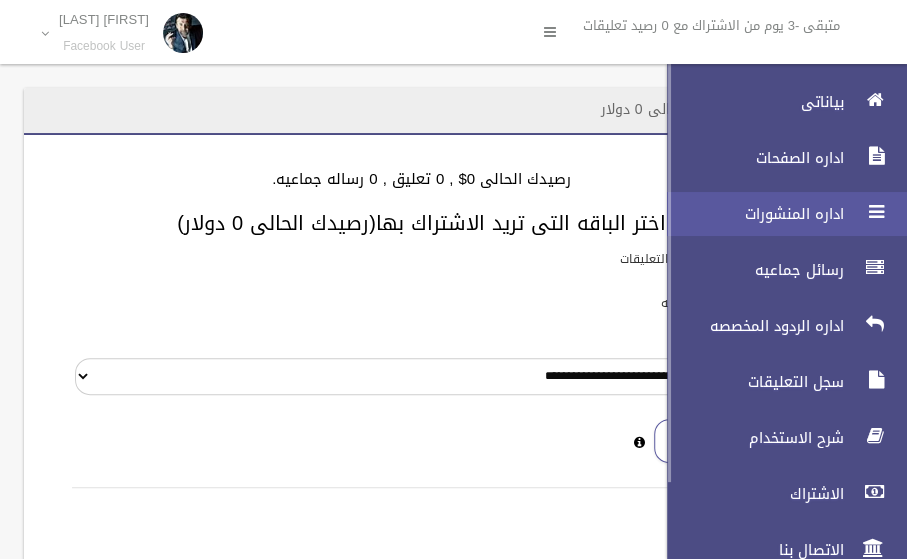 click on "اداره المنشورات" at bounding box center [750, 214] 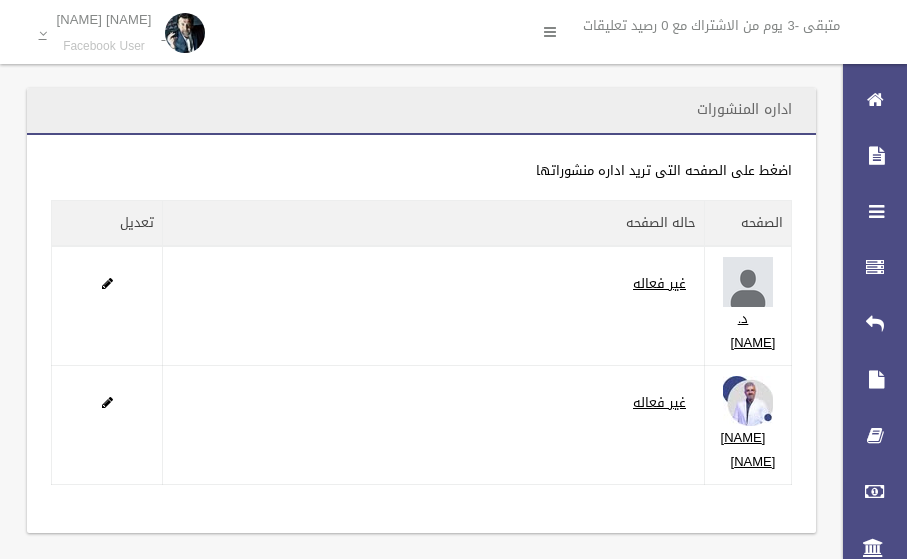 scroll, scrollTop: 0, scrollLeft: 0, axis: both 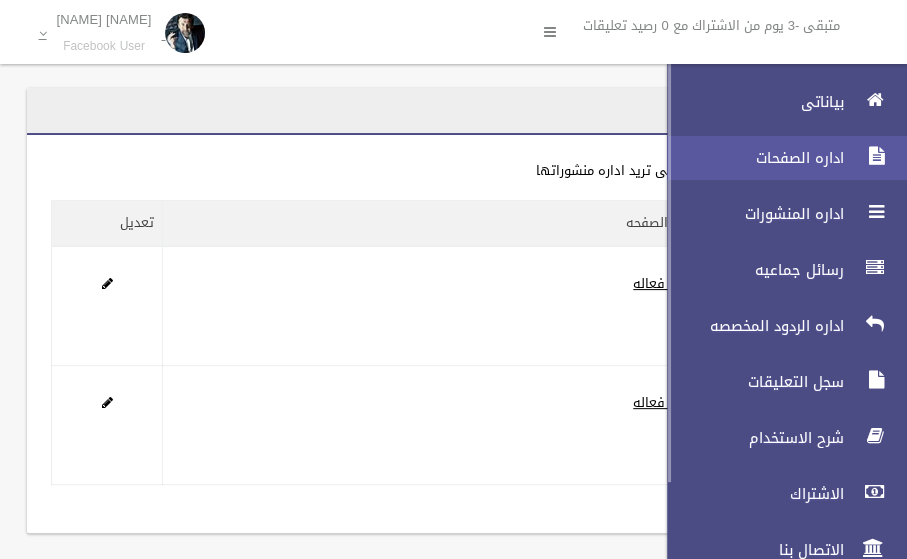 click on "اداره الصفحات" at bounding box center [750, 158] 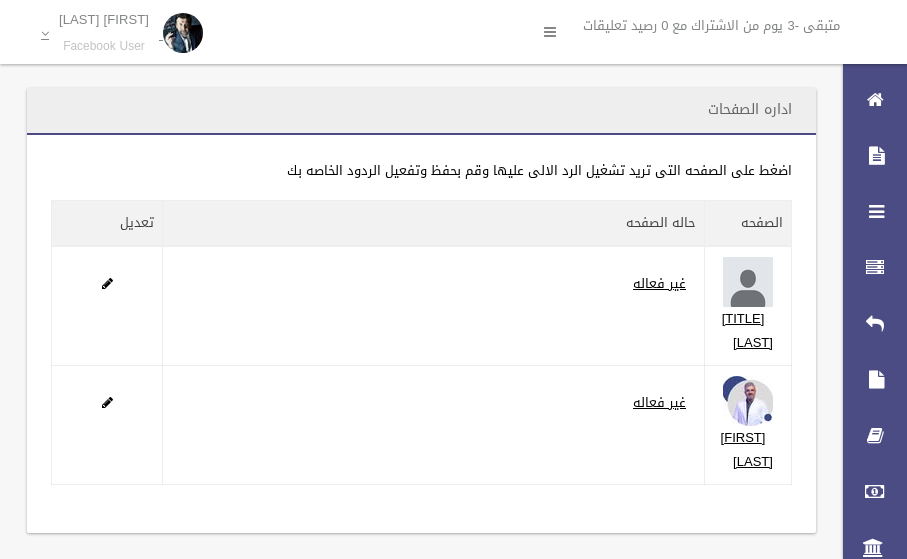 scroll, scrollTop: 0, scrollLeft: 0, axis: both 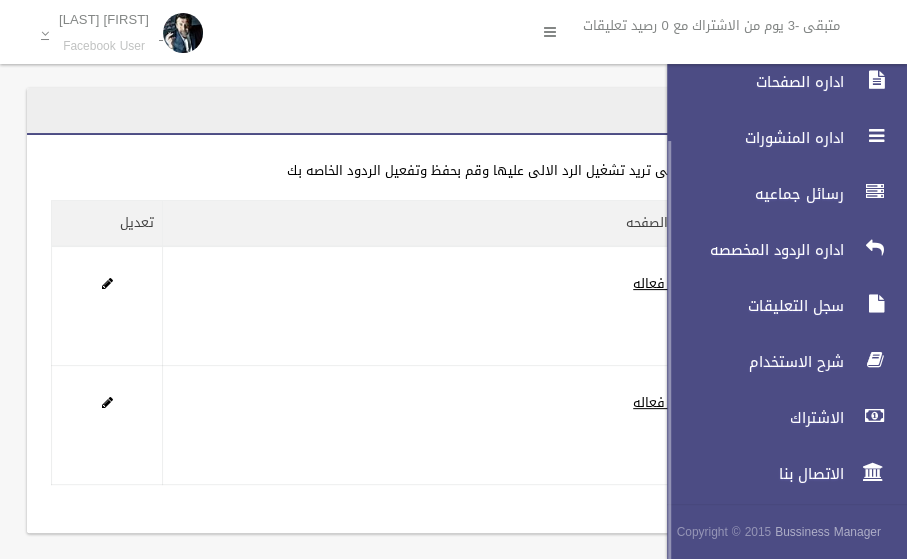 click on "بياناتى
اداره الصفحات
اداره المنشورات
رسائل جماعيه
اداره الردود المخصصه
الاشتراك" at bounding box center (778, 250) 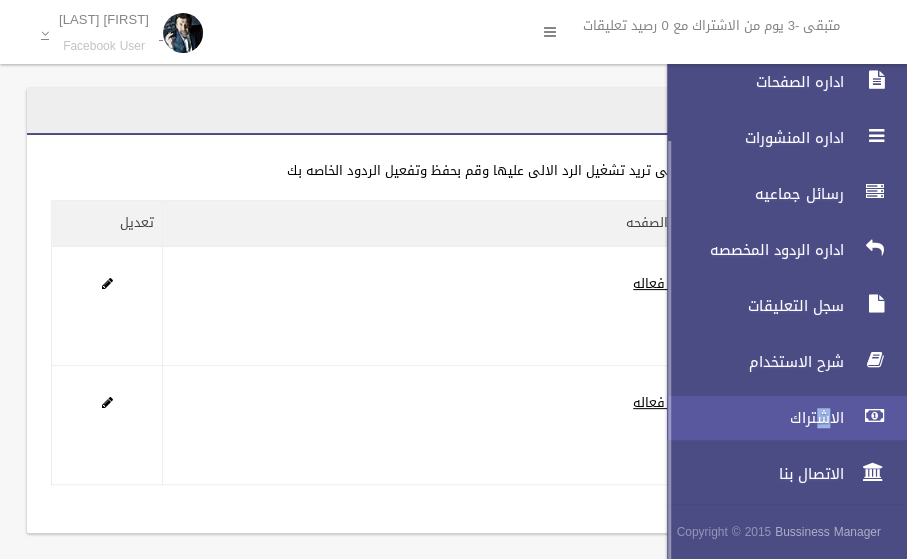click on "الاشتراك" at bounding box center [750, 418] 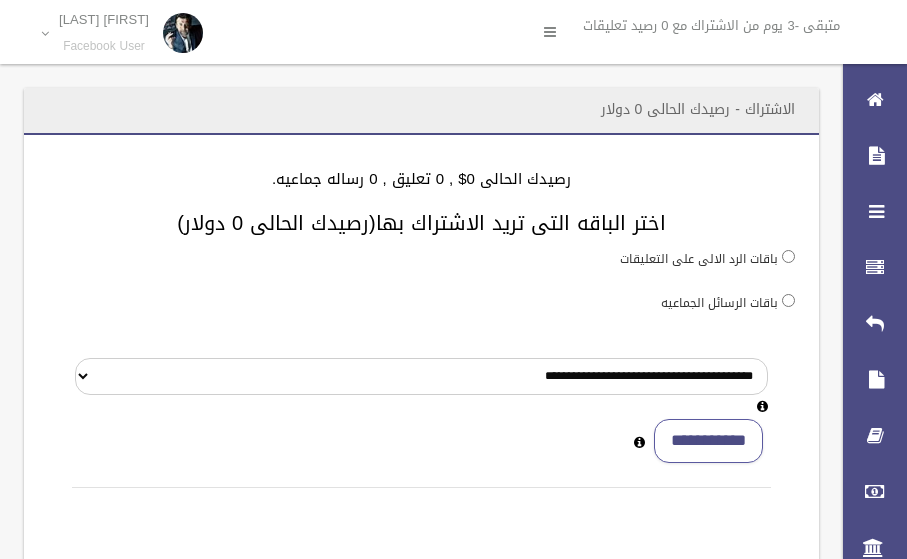 scroll, scrollTop: 0, scrollLeft: 0, axis: both 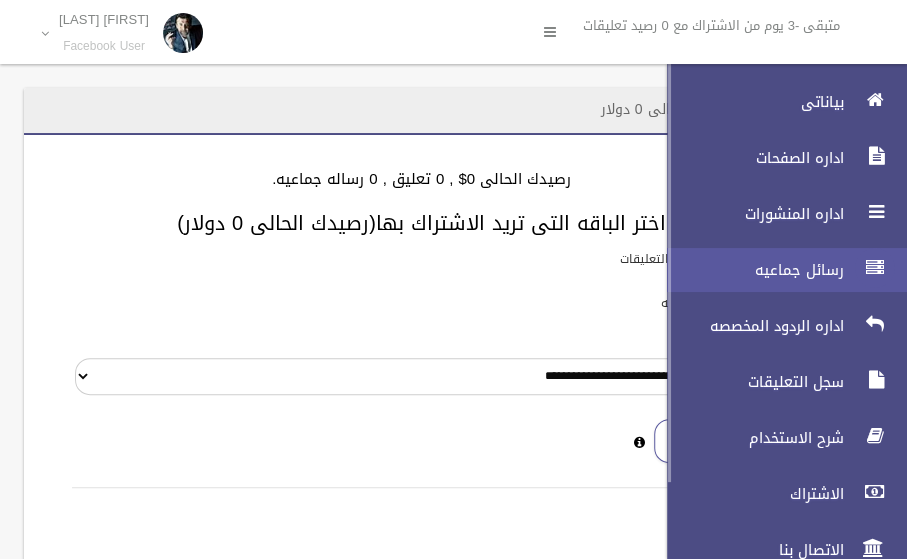 click at bounding box center [875, 268] 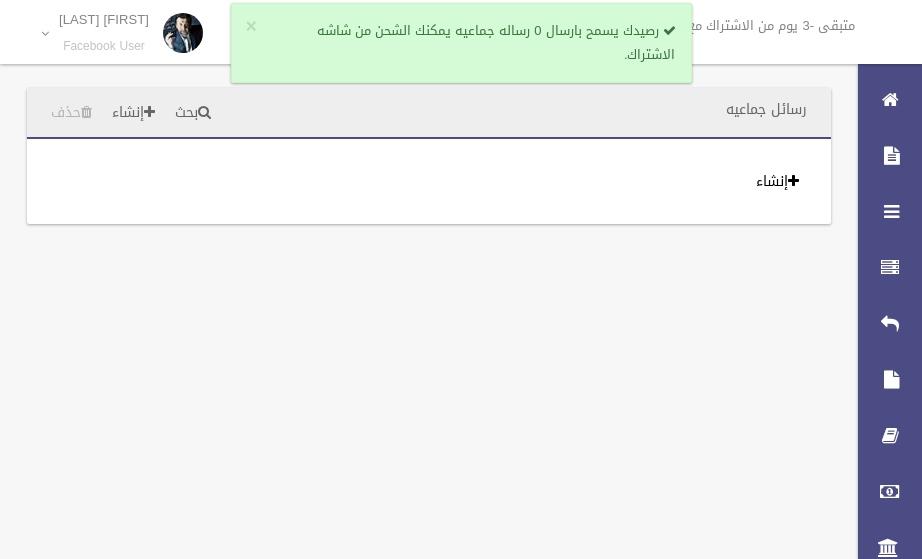 scroll, scrollTop: 0, scrollLeft: 0, axis: both 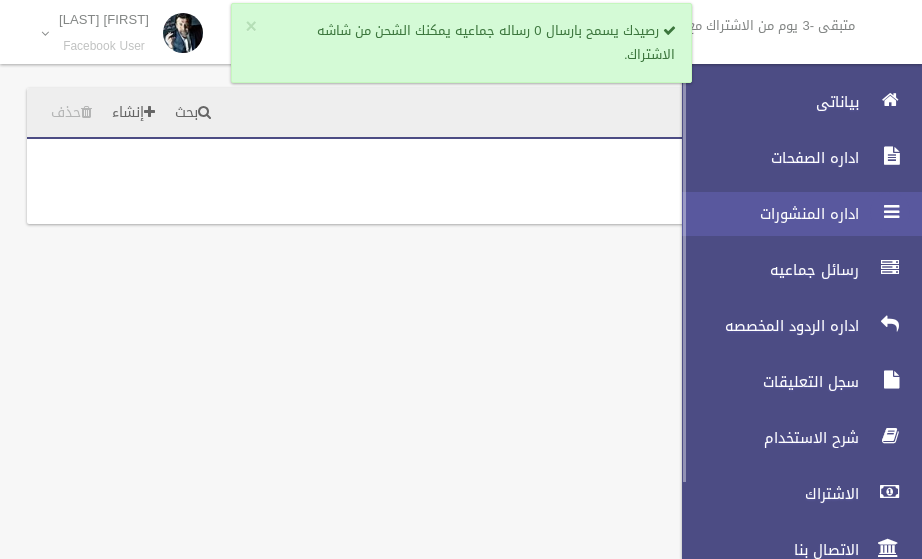 click at bounding box center (890, 212) 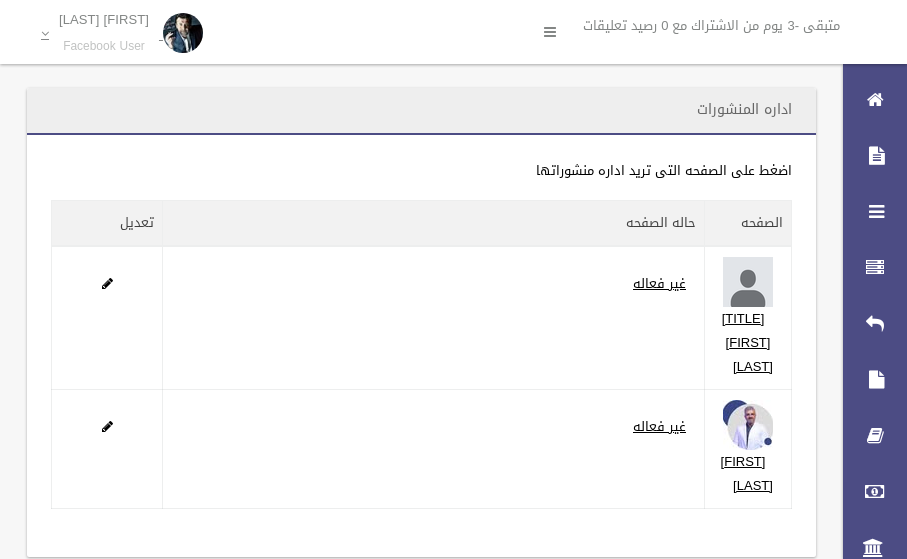 scroll, scrollTop: 0, scrollLeft: 0, axis: both 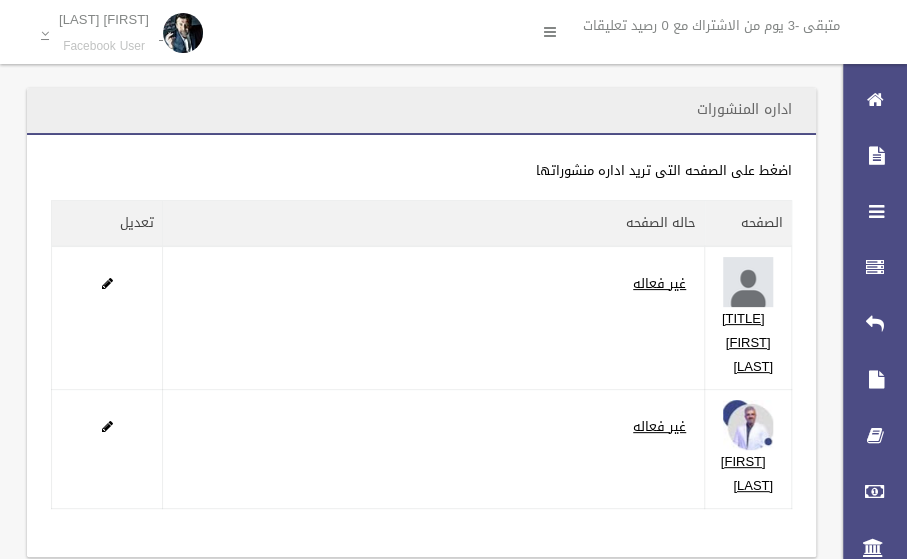 click on "تعديل" at bounding box center (107, 224) 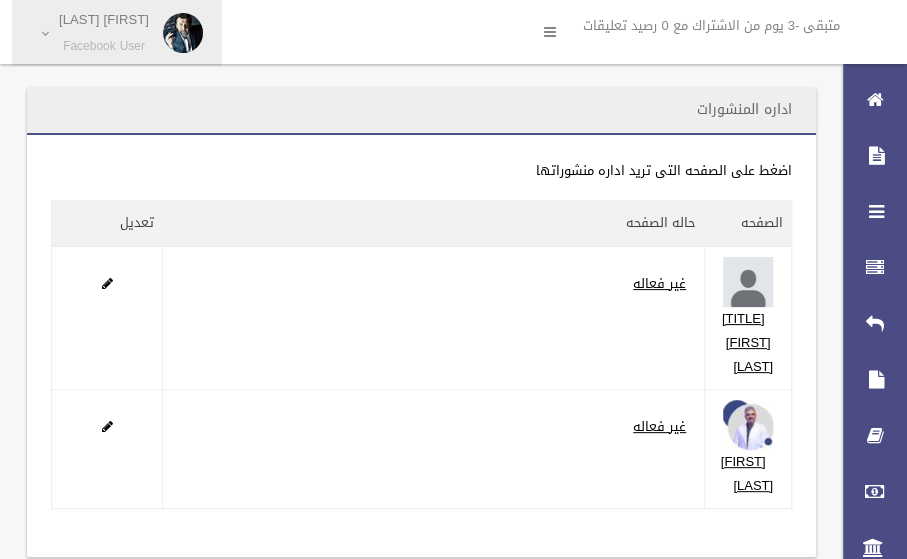 click on "Mohamed Shawky   Facebook User" at bounding box center [117, 33] 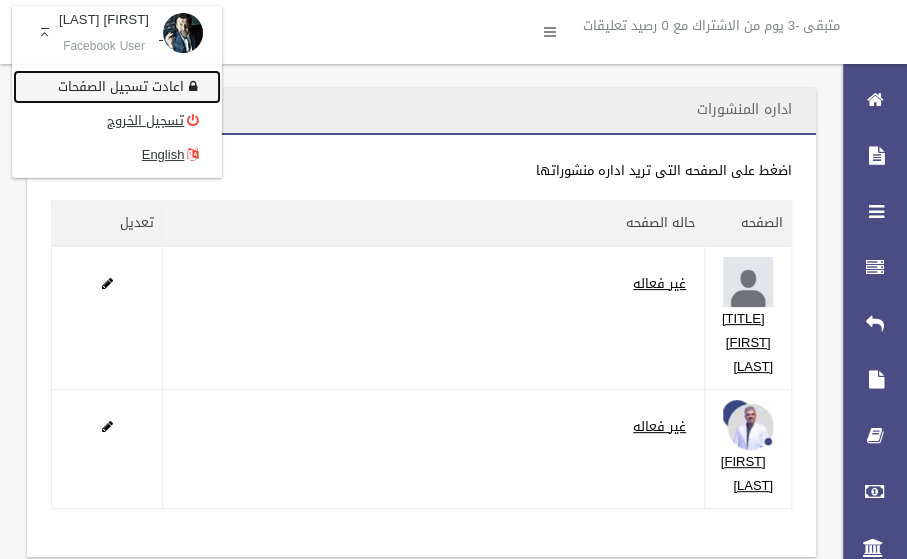 click on "اعادت تسجيل الصفحات" at bounding box center [117, 87] 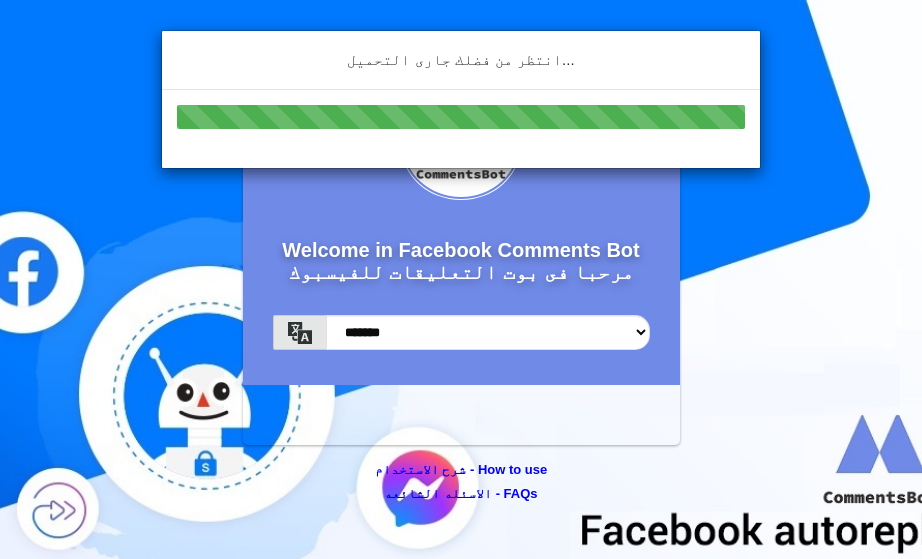 scroll, scrollTop: 0, scrollLeft: 0, axis: both 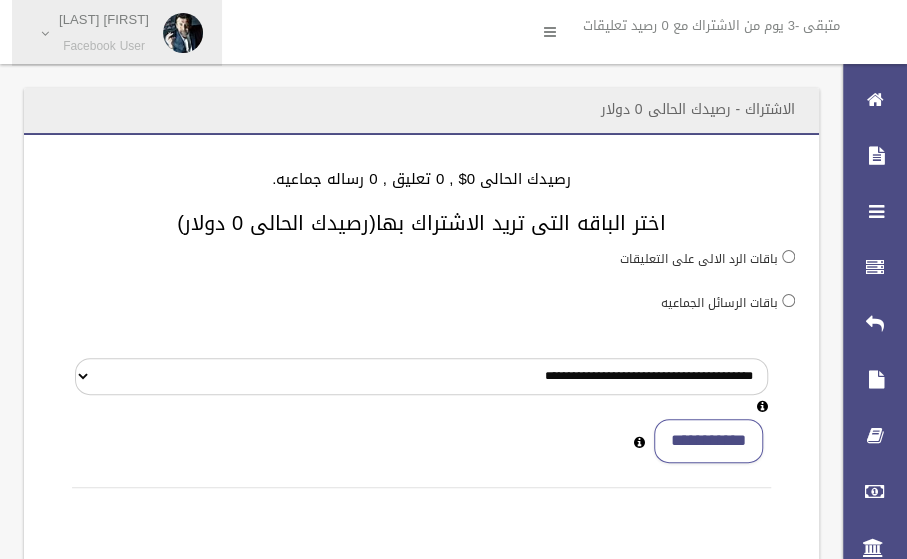 click on "[FIRST] [LAST]   Facebook User" at bounding box center (117, 33) 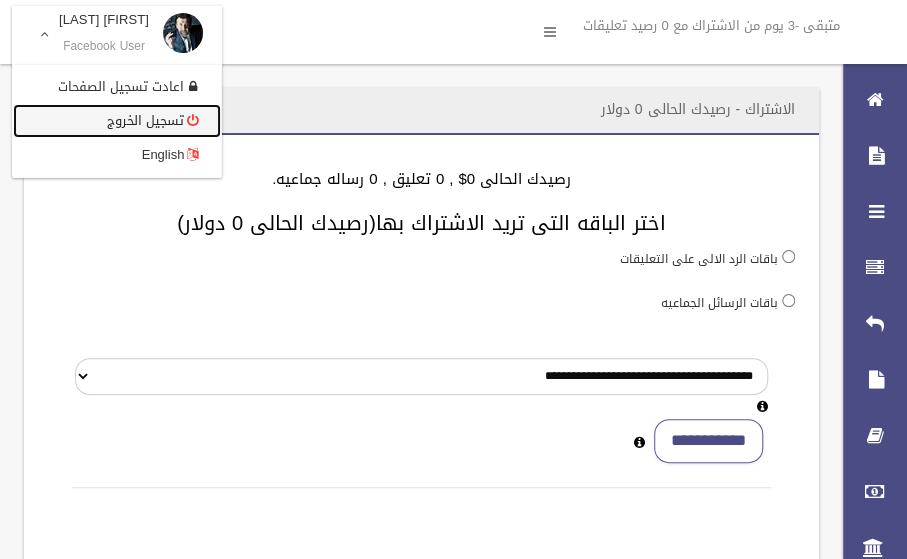 click on "تسجيل الخروج" at bounding box center [117, 121] 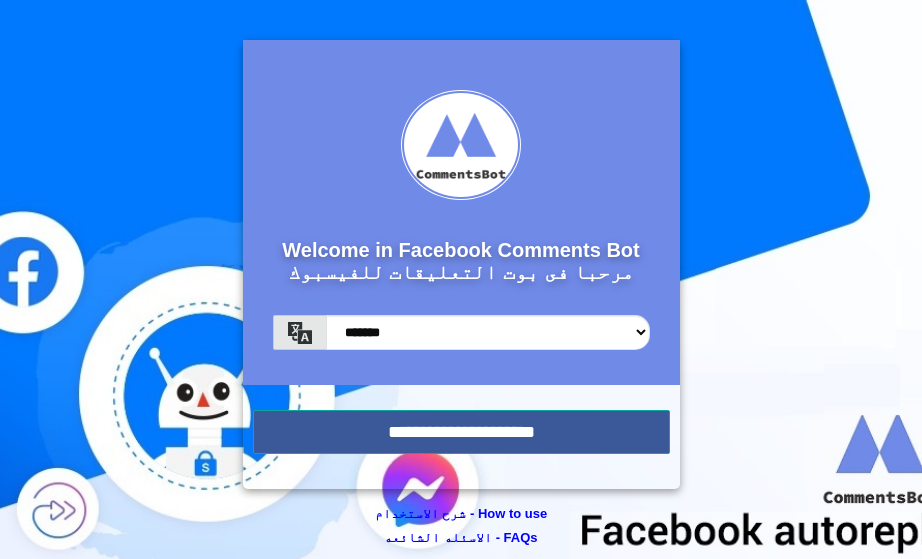 scroll, scrollTop: 0, scrollLeft: 0, axis: both 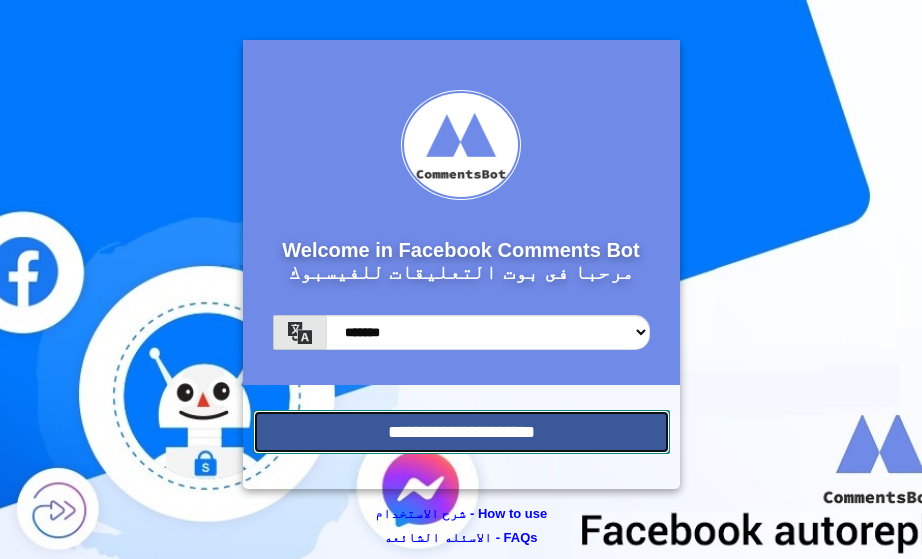 click on "**********" at bounding box center [461, 432] 